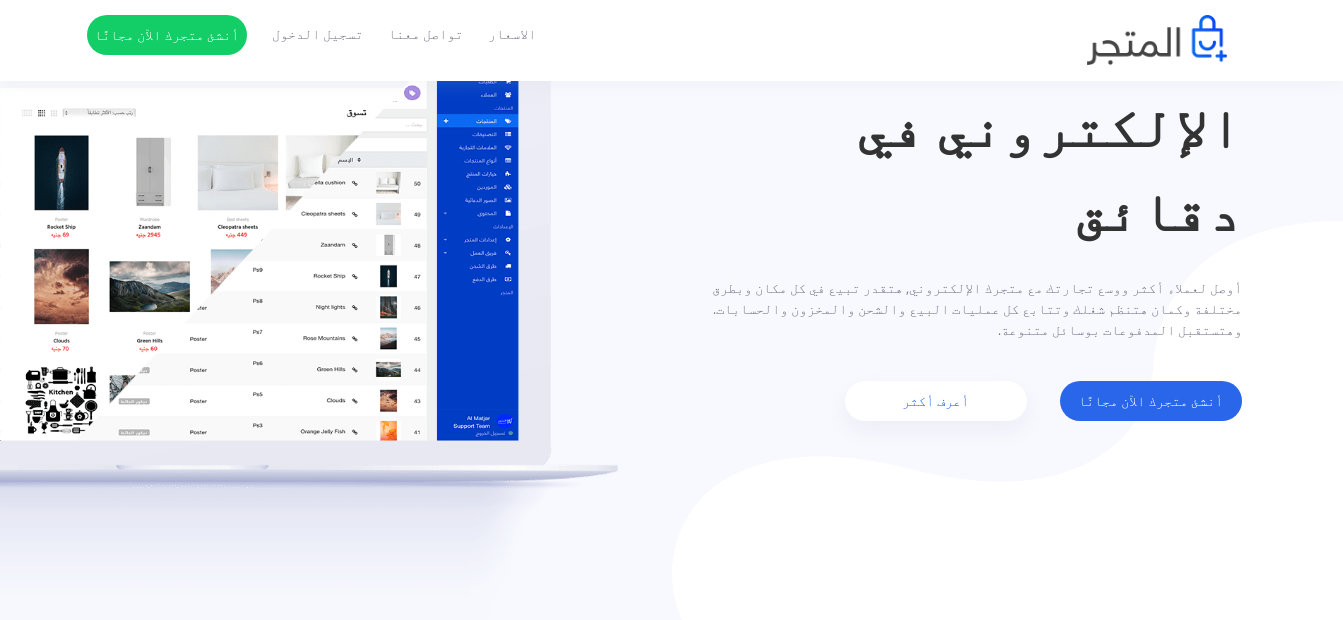 scroll, scrollTop: 0, scrollLeft: 0, axis: both 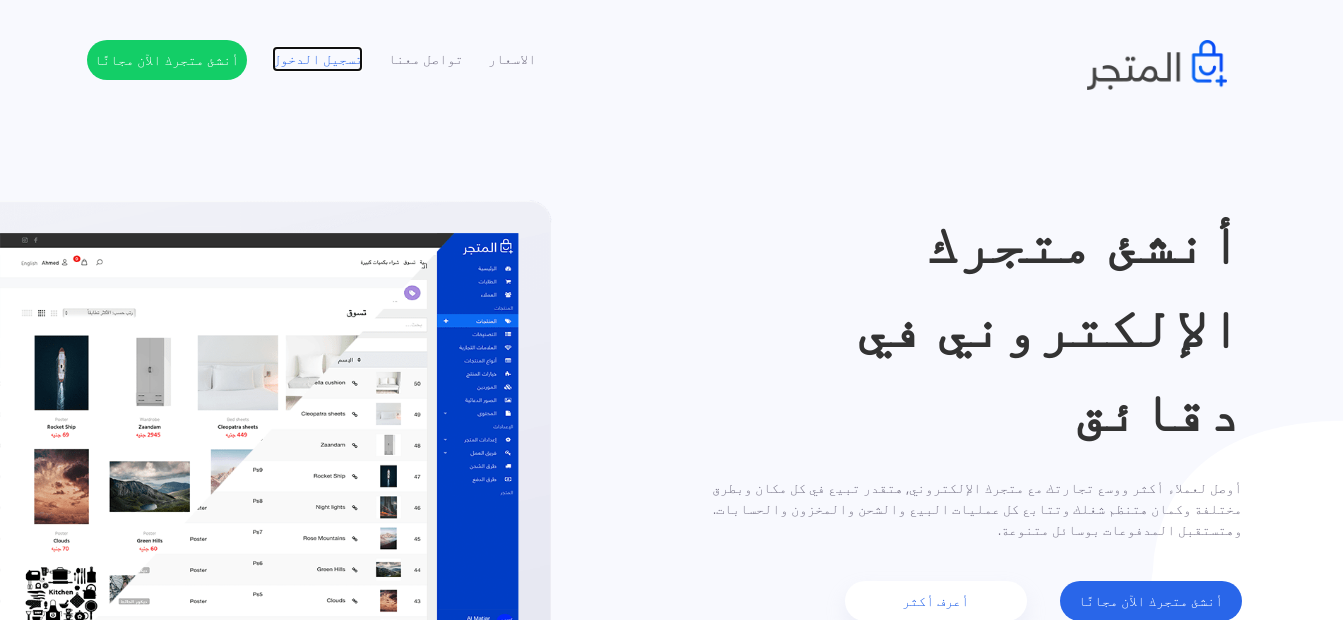 click on "تسجيل الدخول" at bounding box center (317, 59) 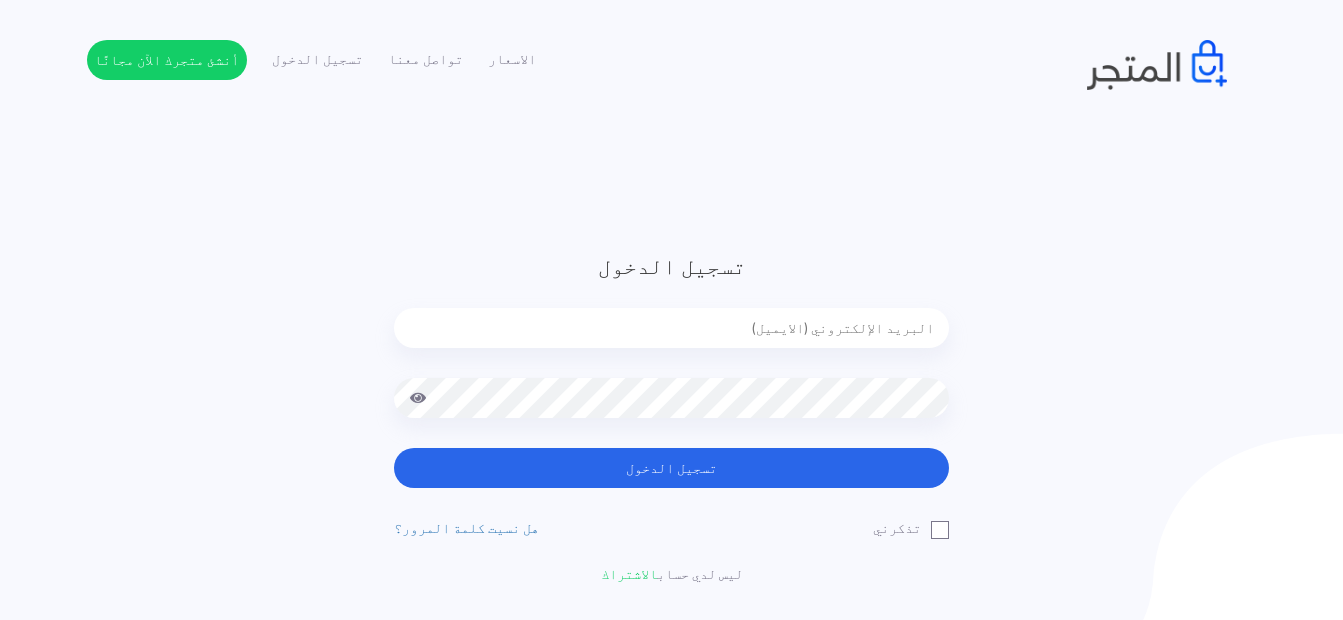 scroll, scrollTop: 0, scrollLeft: 0, axis: both 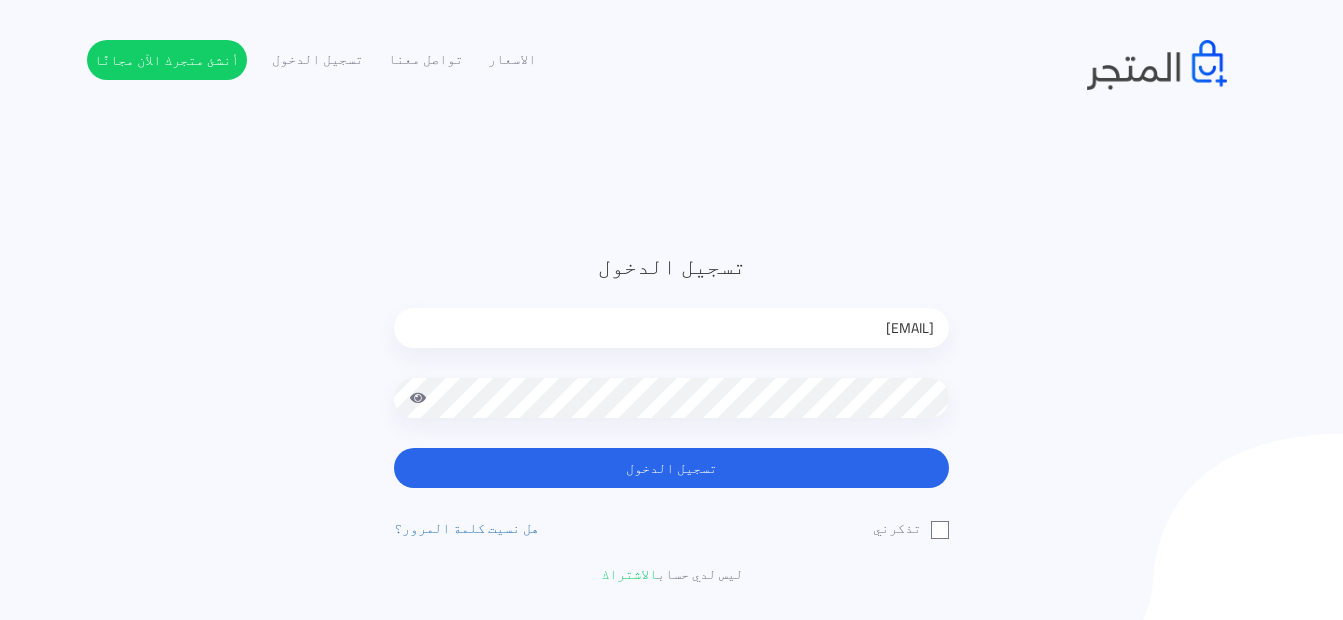 click on "[EMAIL]" at bounding box center (671, 328) 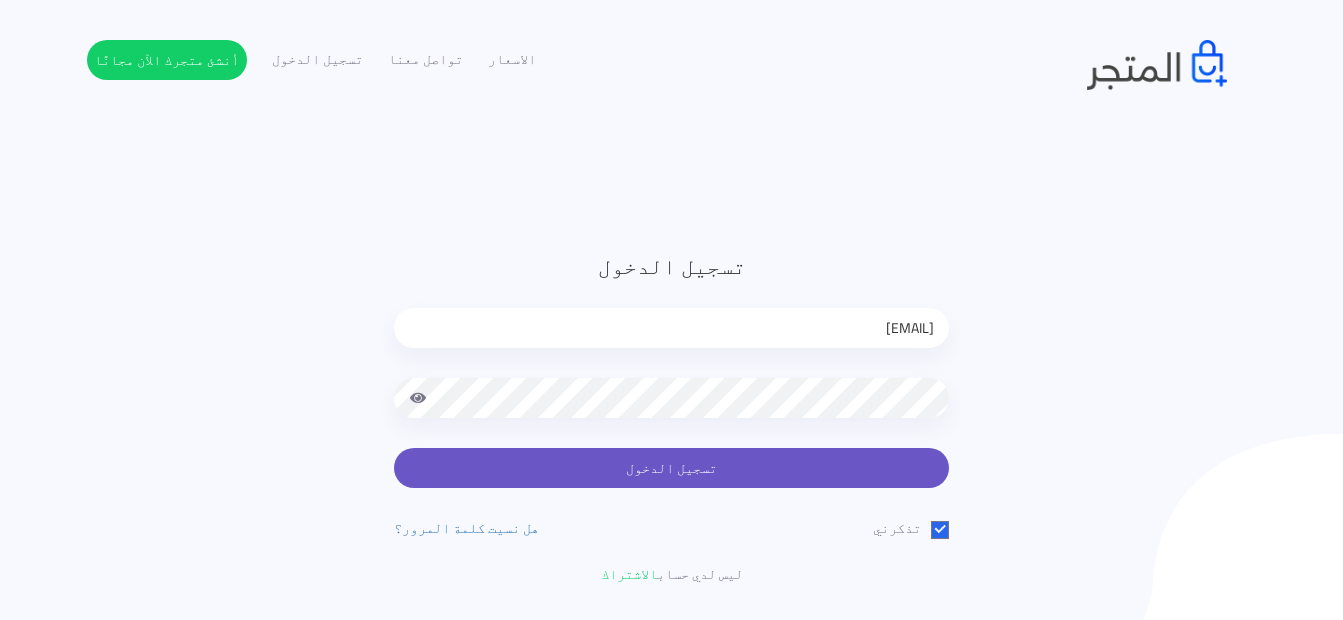 click on "تسجيل الدخول" at bounding box center [671, 468] 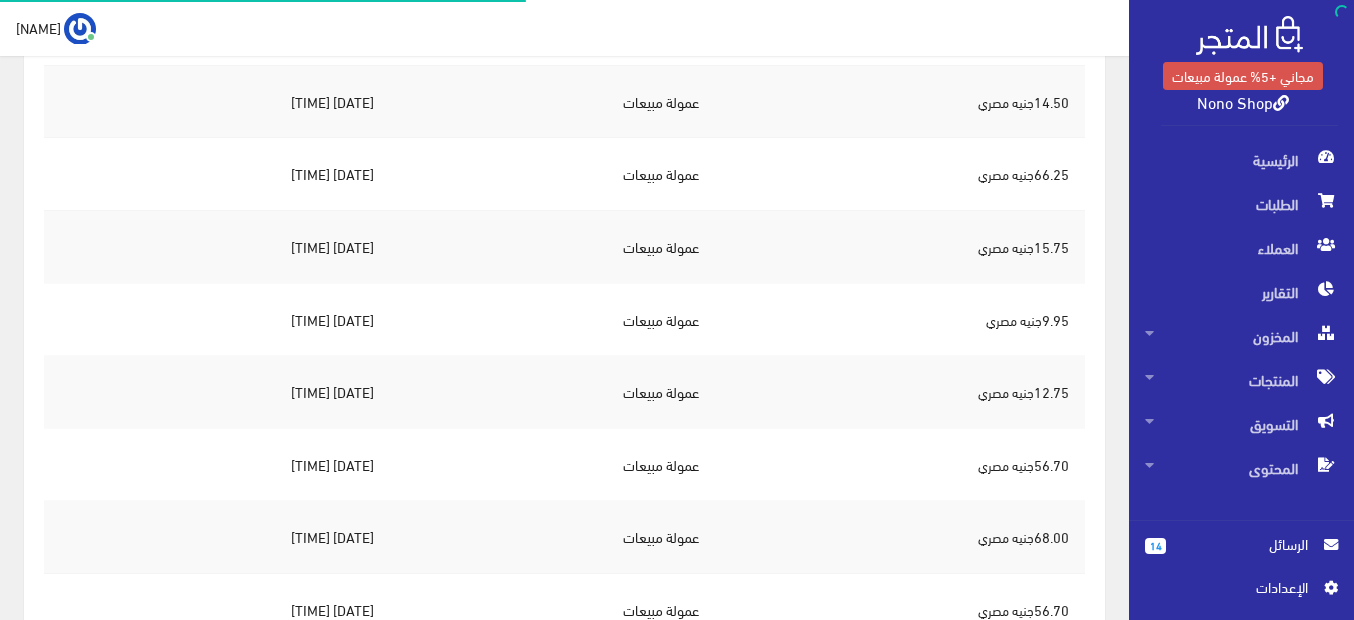 scroll, scrollTop: 0, scrollLeft: 0, axis: both 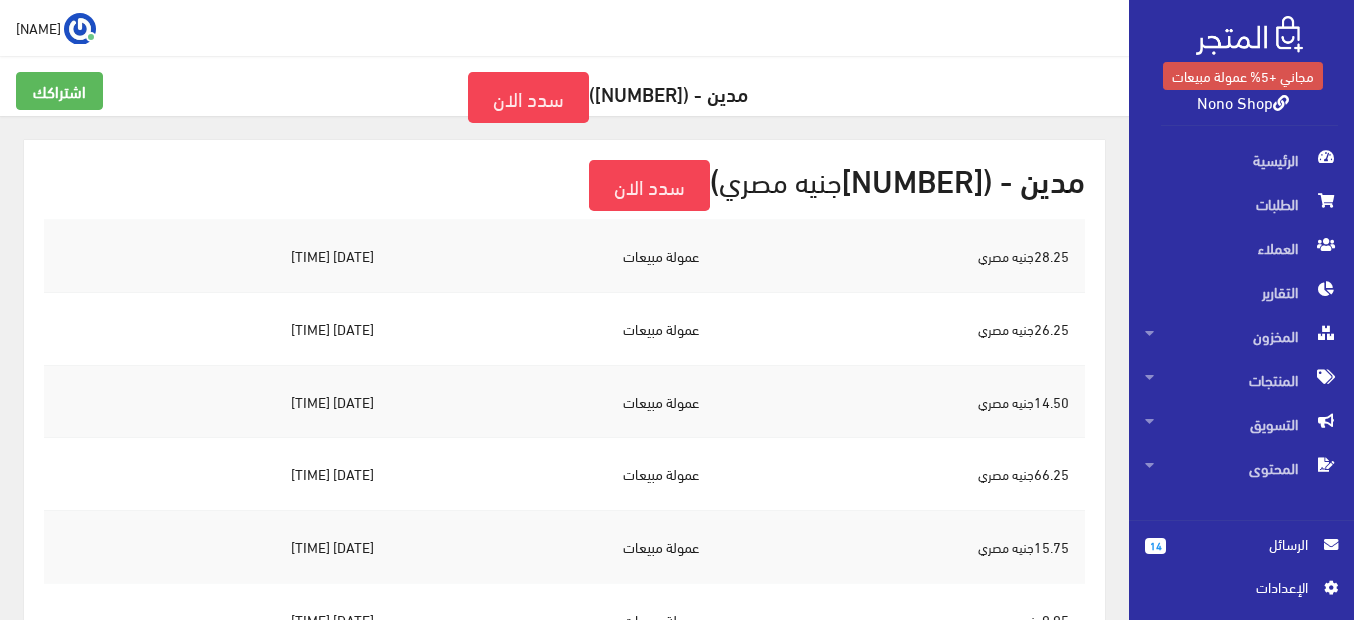click on "
Abdelrahman
اشتراكي
تسجيل الخروج" at bounding box center (564, 28) 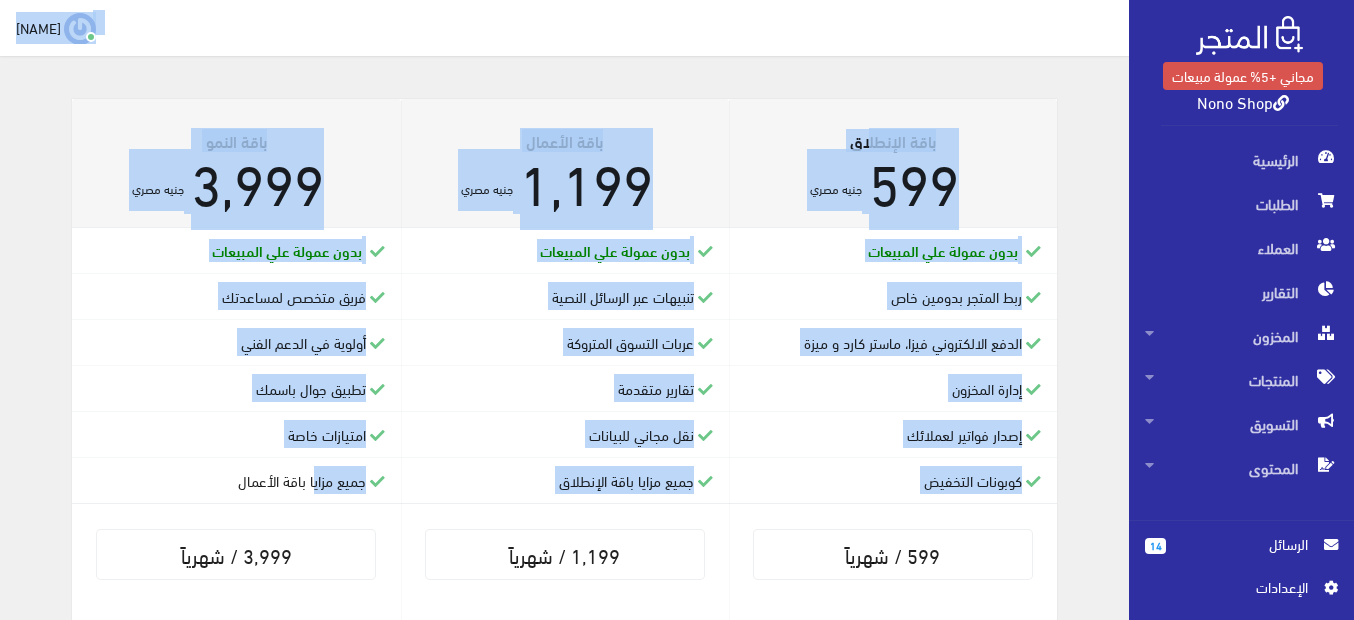 scroll, scrollTop: 1295, scrollLeft: 0, axis: vertical 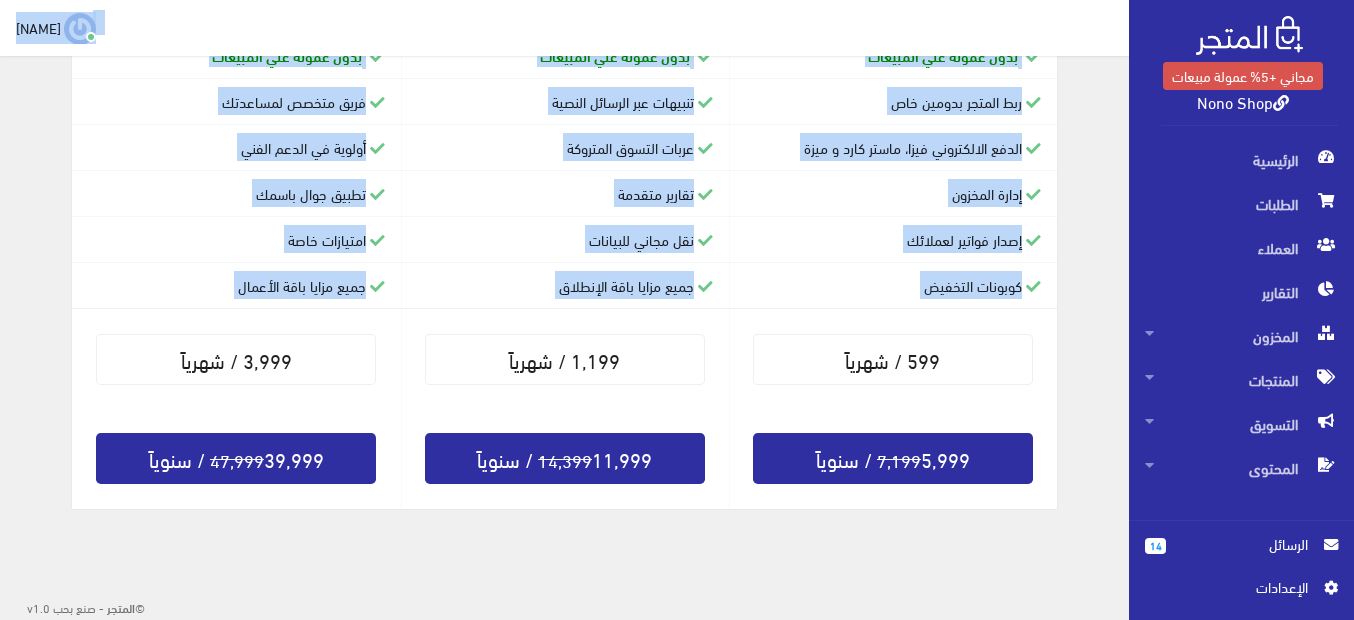 drag, startPoint x: 1033, startPoint y: 36, endPoint x: 75, endPoint y: 463, distance: 1048.8531 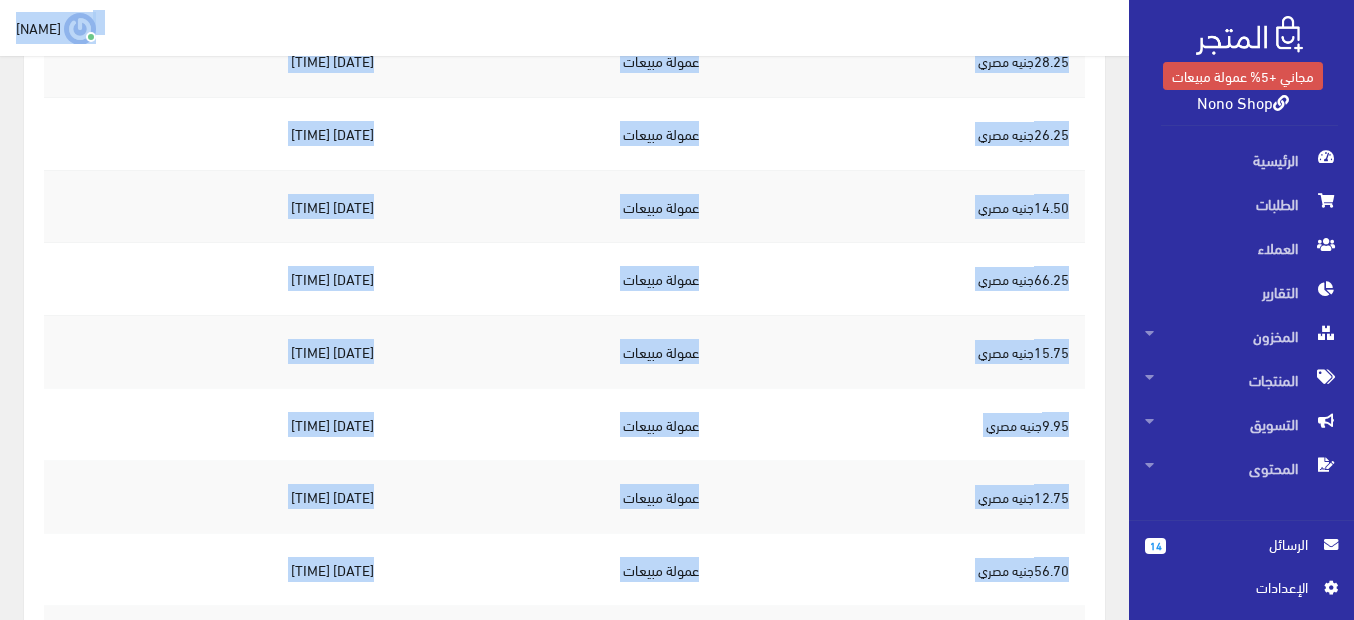 scroll, scrollTop: 0, scrollLeft: 0, axis: both 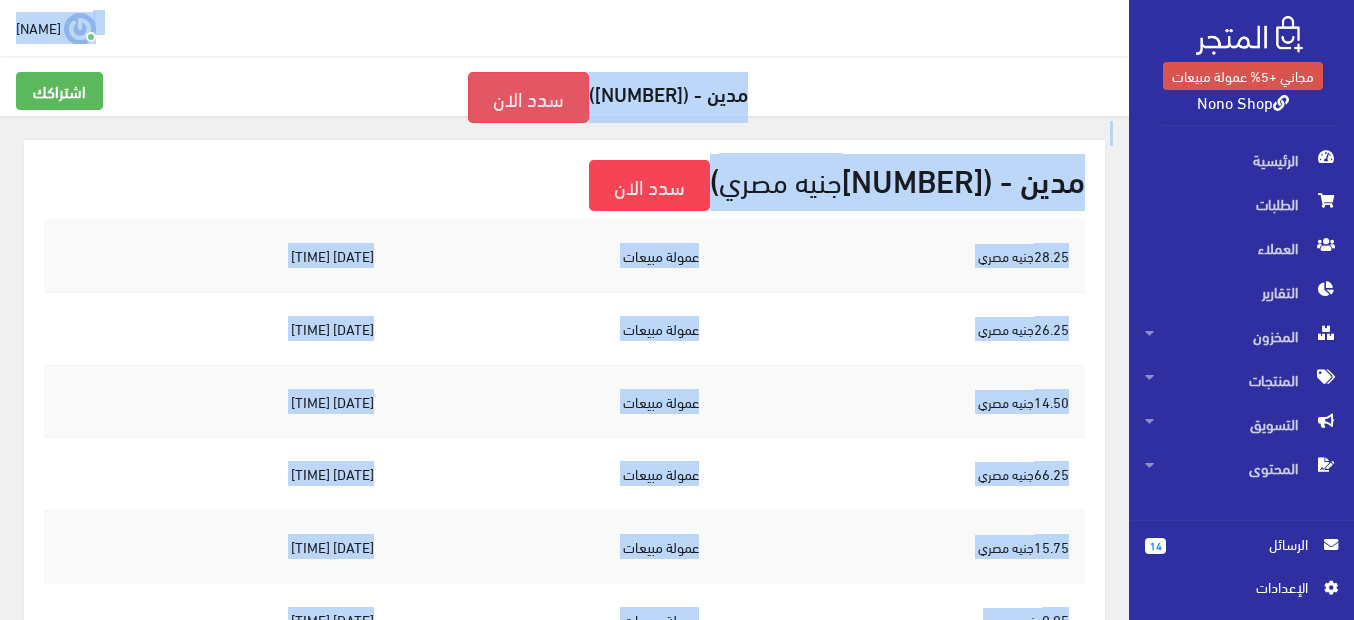 click on "عمولة مبيعات" at bounding box center (552, 256) 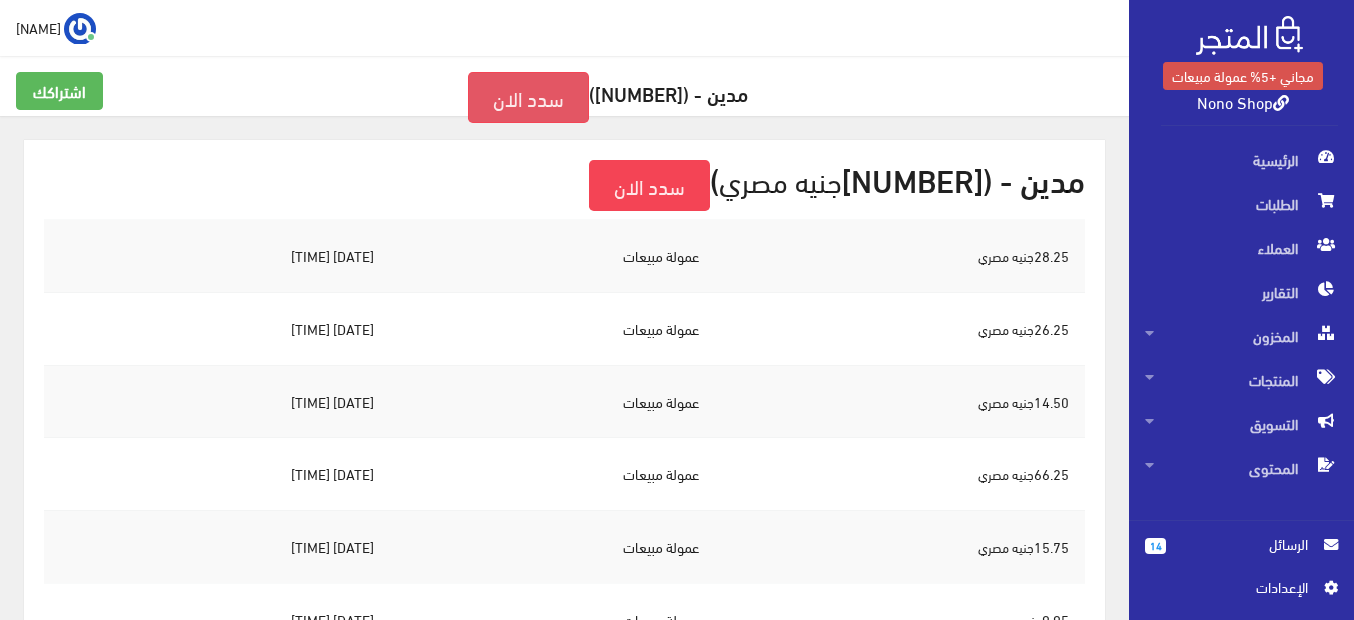 click on "سدد الان" at bounding box center [528, 97] 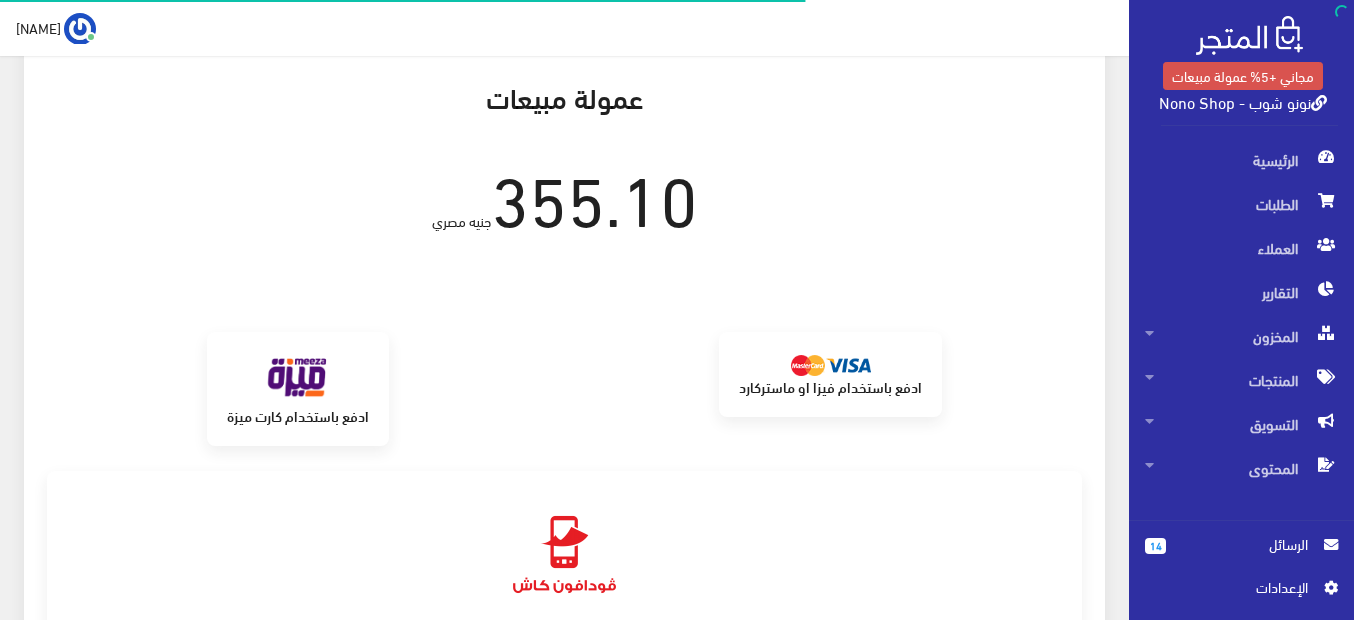 scroll, scrollTop: 300, scrollLeft: 0, axis: vertical 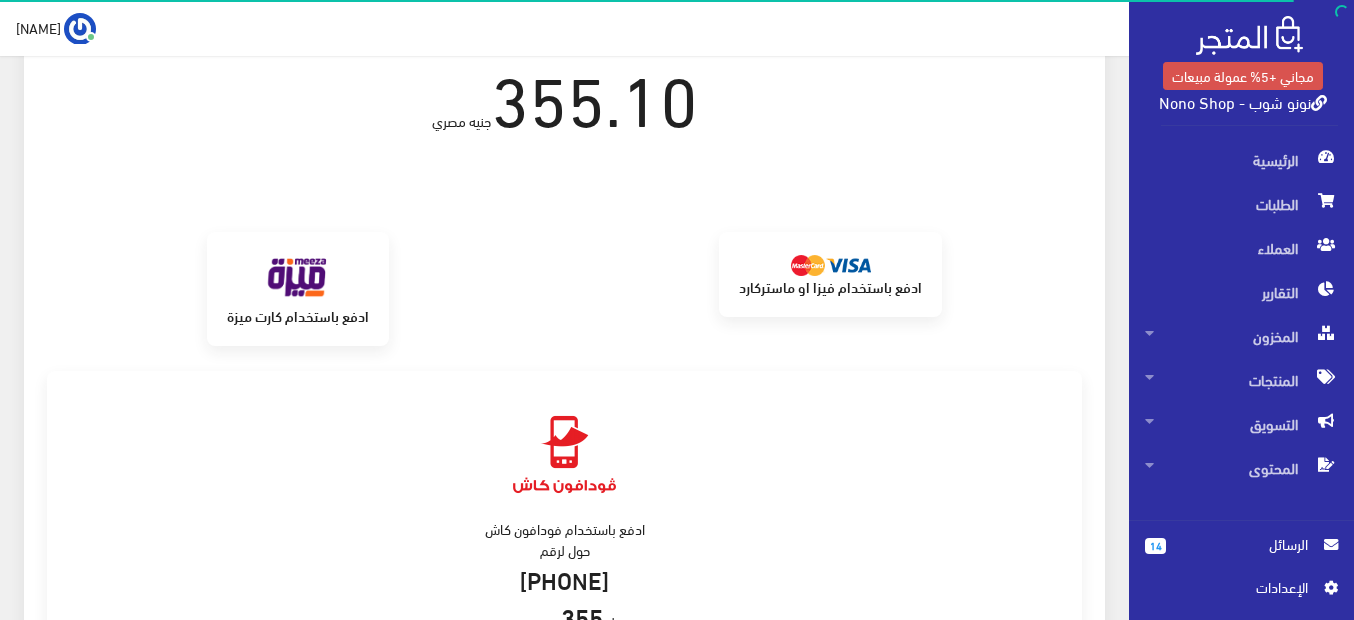 click on "ادفع باستخدام فيزا او ماستركارد" at bounding box center [830, 286] 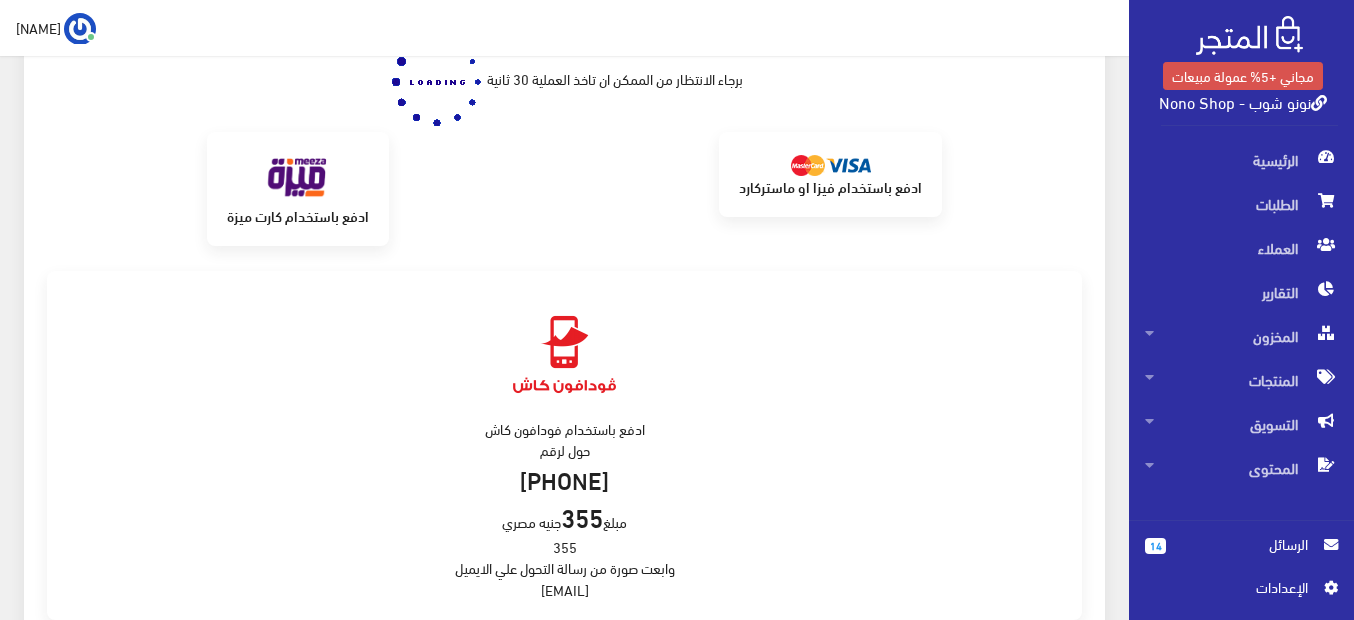 scroll, scrollTop: 600, scrollLeft: 0, axis: vertical 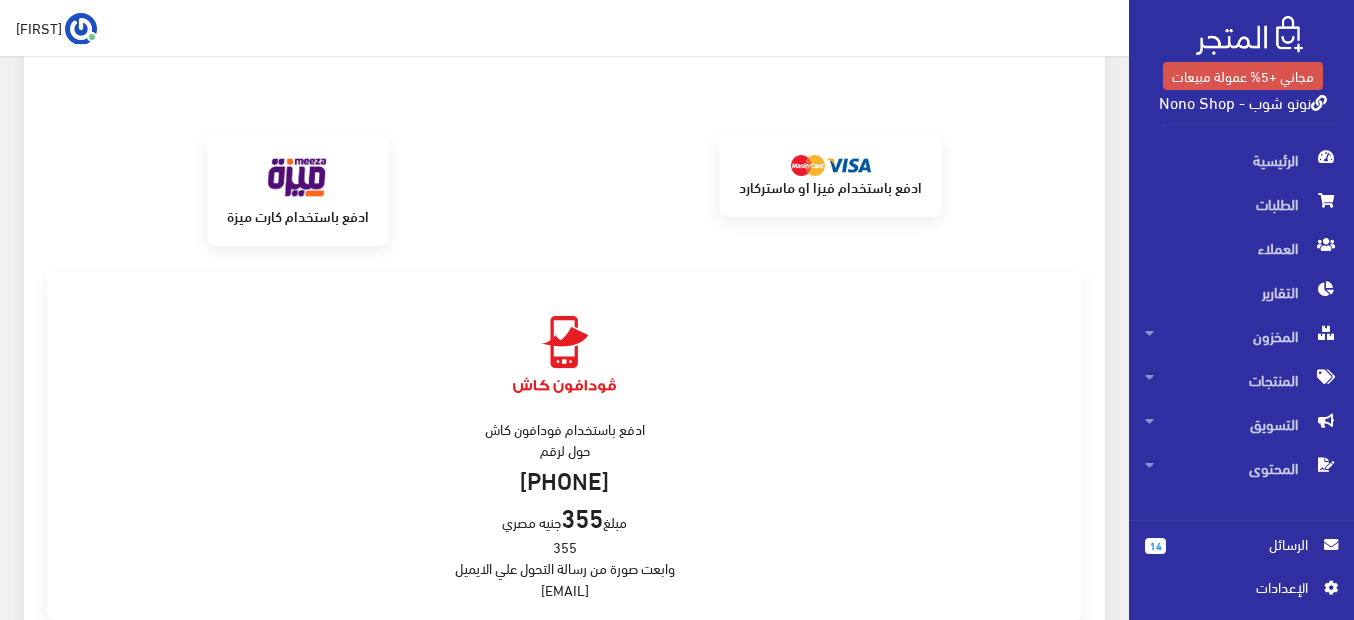 click on "ادفع باستخدام فيزا او ماستركارد" at bounding box center [830, 186] 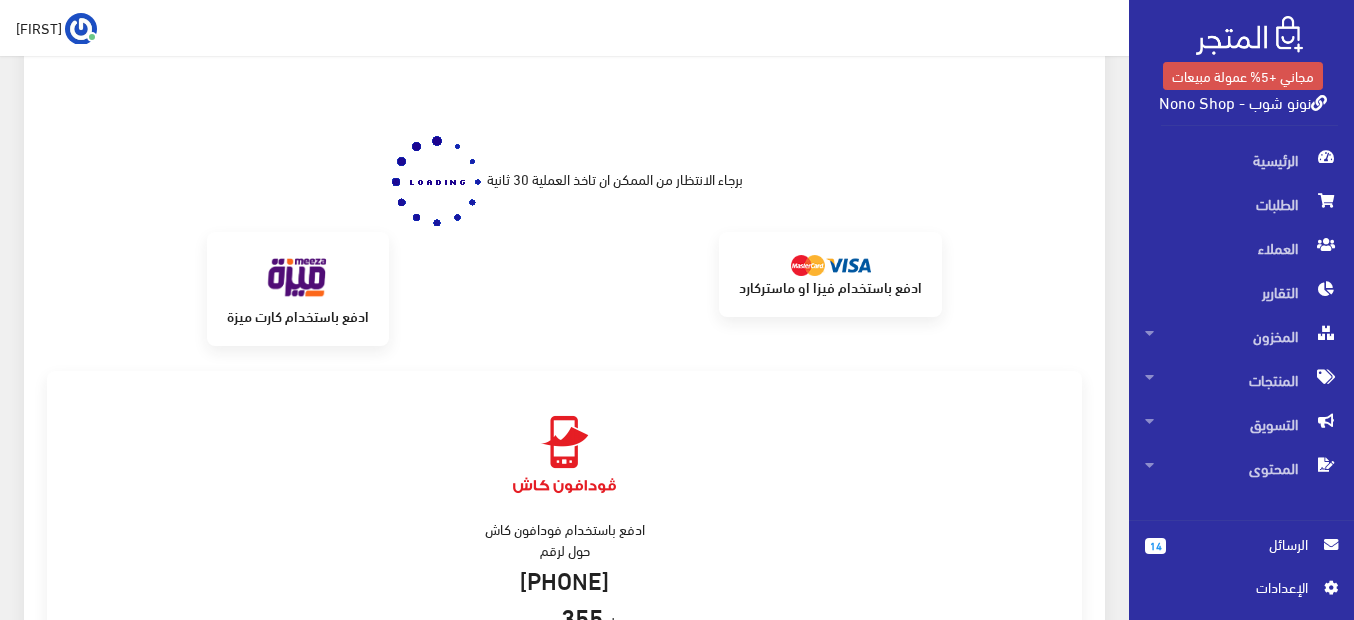 scroll, scrollTop: 656, scrollLeft: 0, axis: vertical 